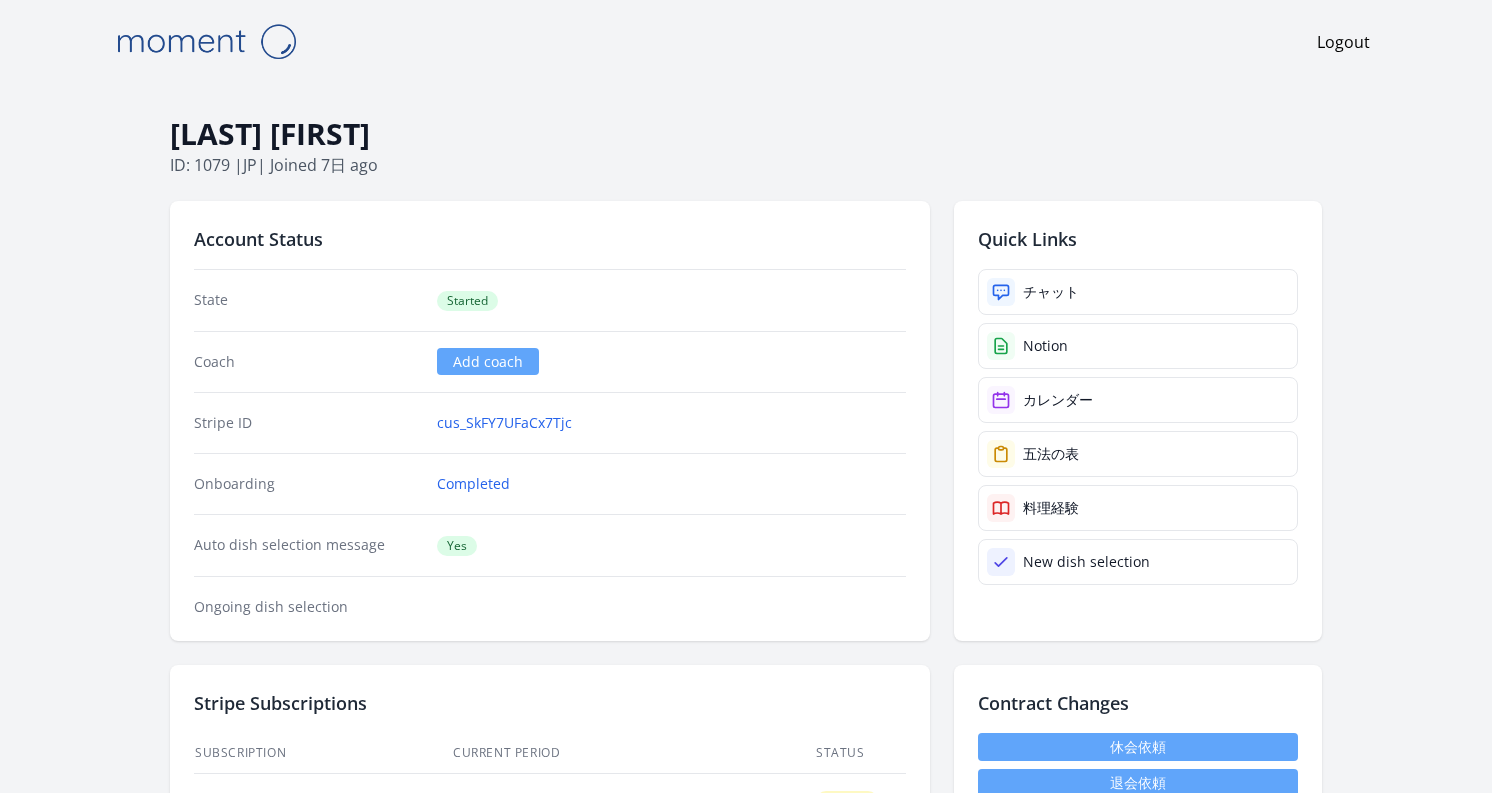 scroll, scrollTop: 0, scrollLeft: 0, axis: both 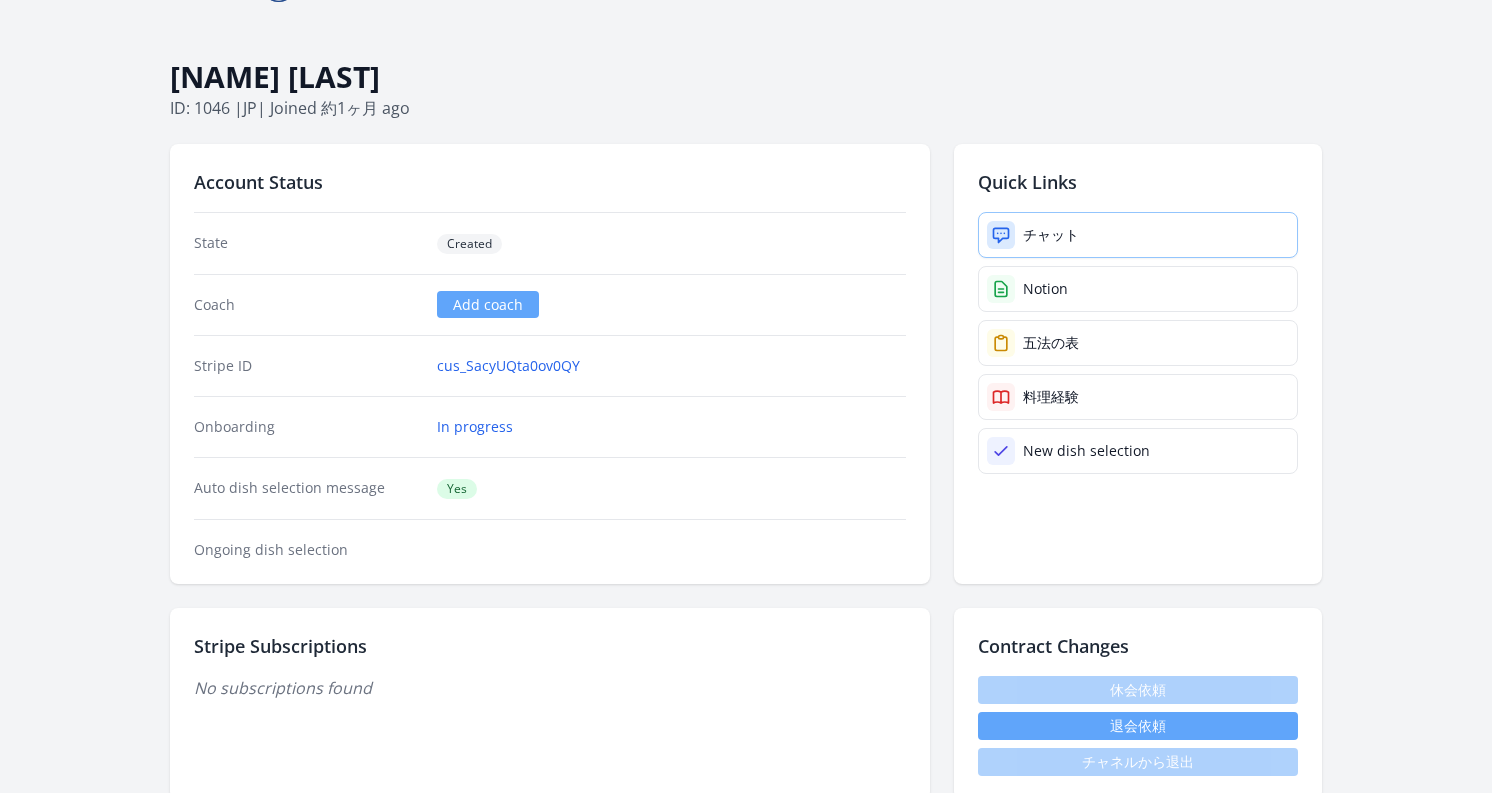 click on "チャット" at bounding box center [1051, 235] 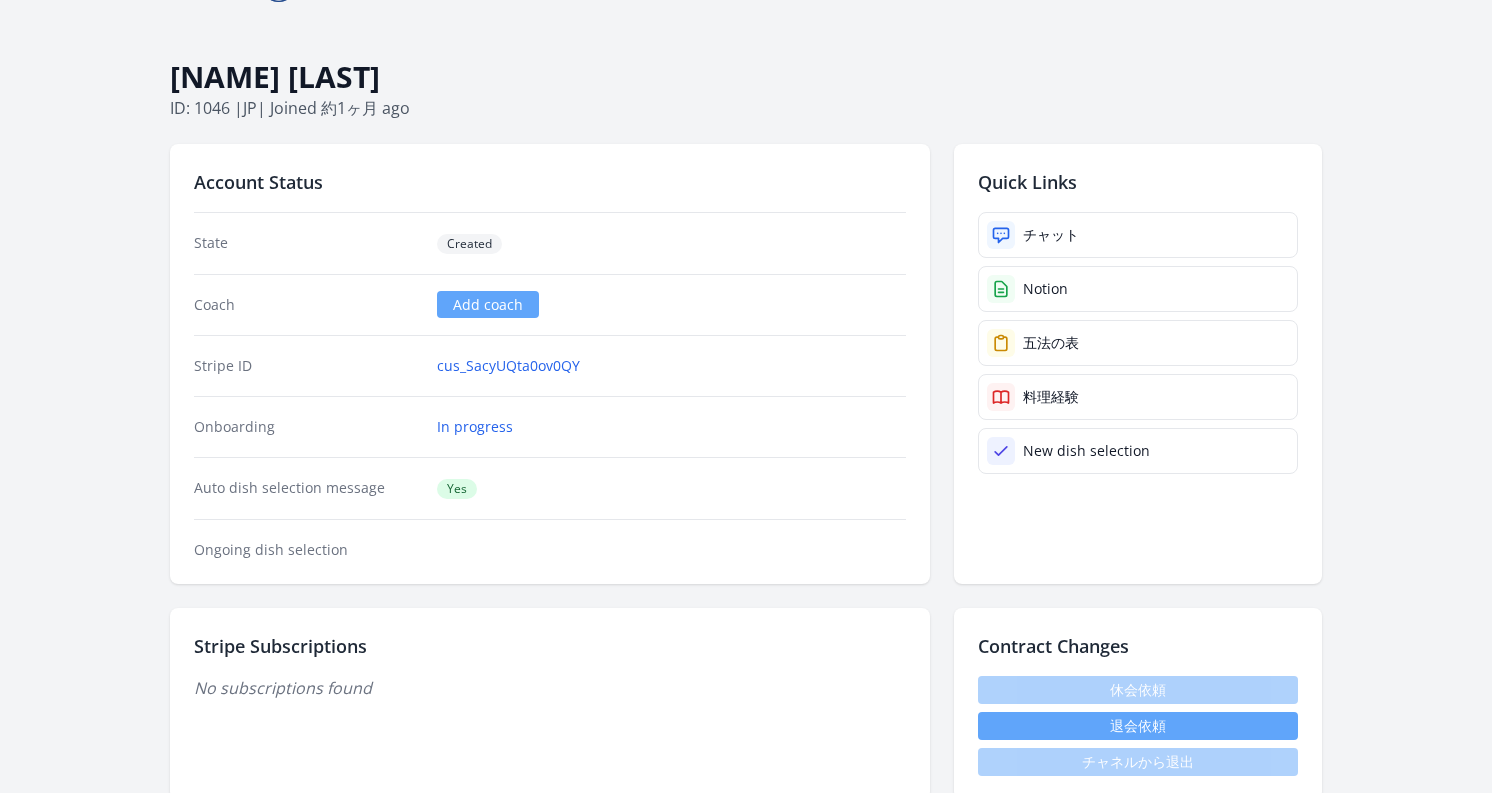 scroll, scrollTop: 0, scrollLeft: 0, axis: both 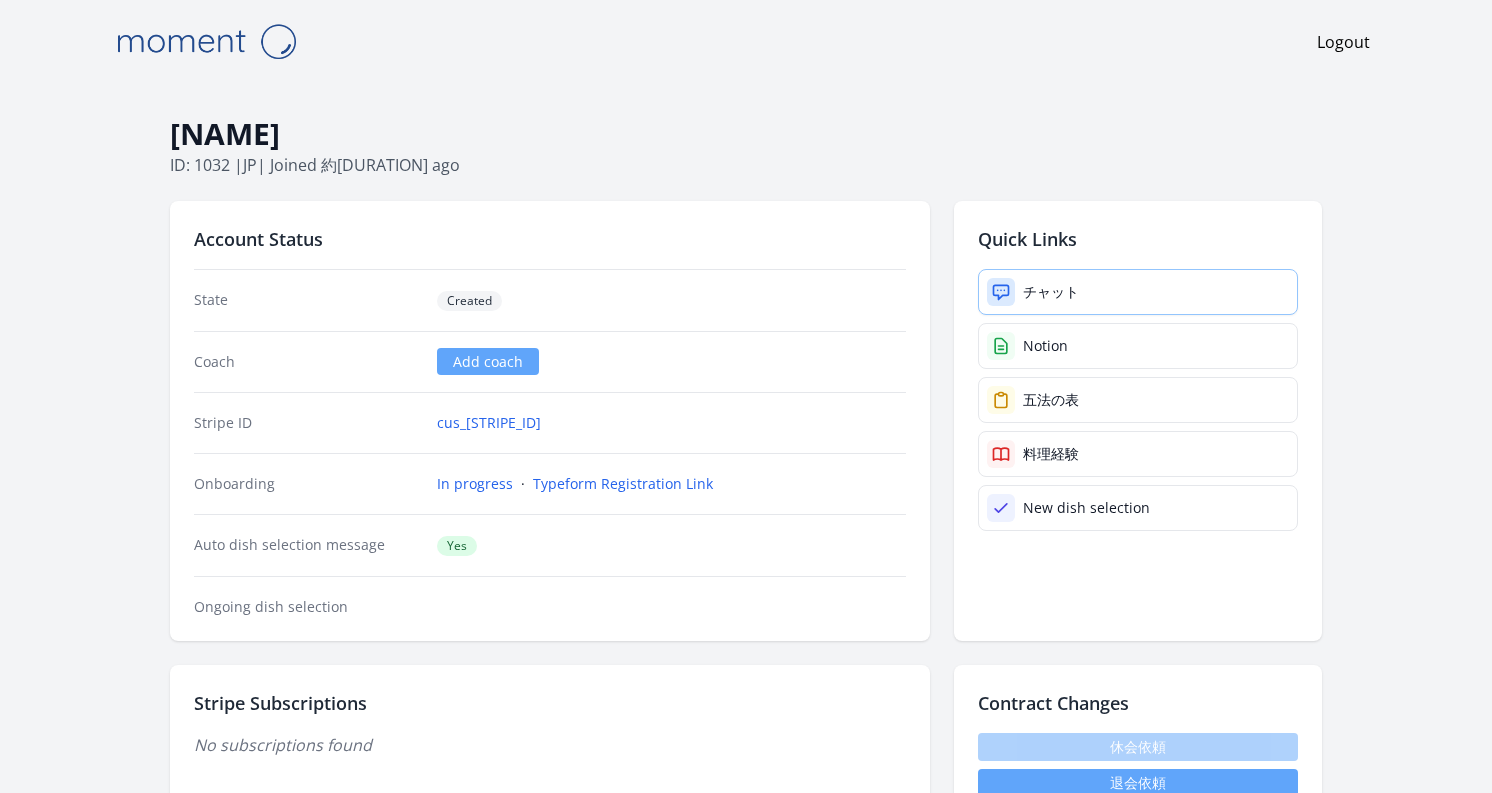 click on "チャット" at bounding box center (1051, 292) 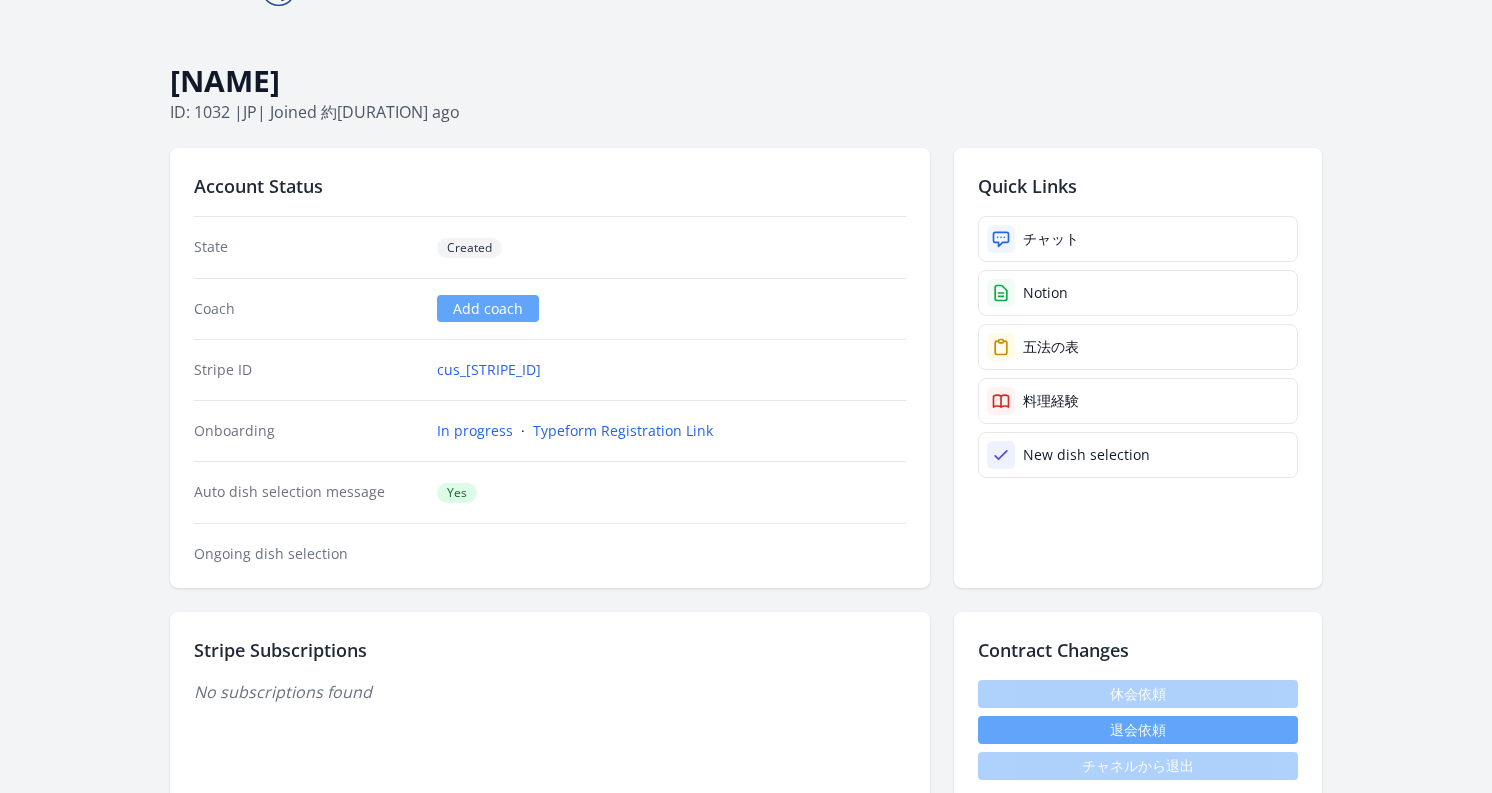 scroll, scrollTop: 0, scrollLeft: 0, axis: both 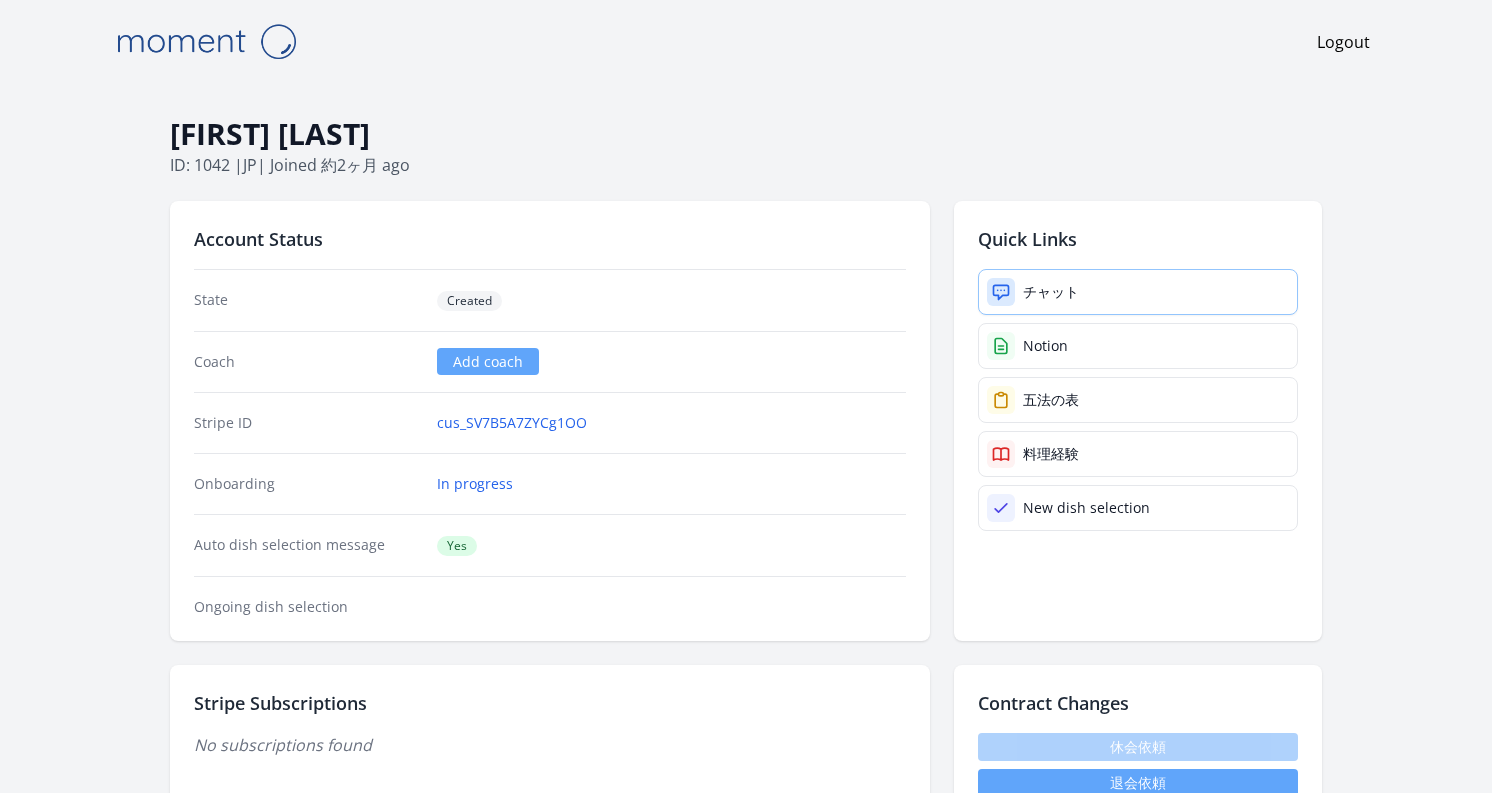 click on "チャット" at bounding box center (1138, 292) 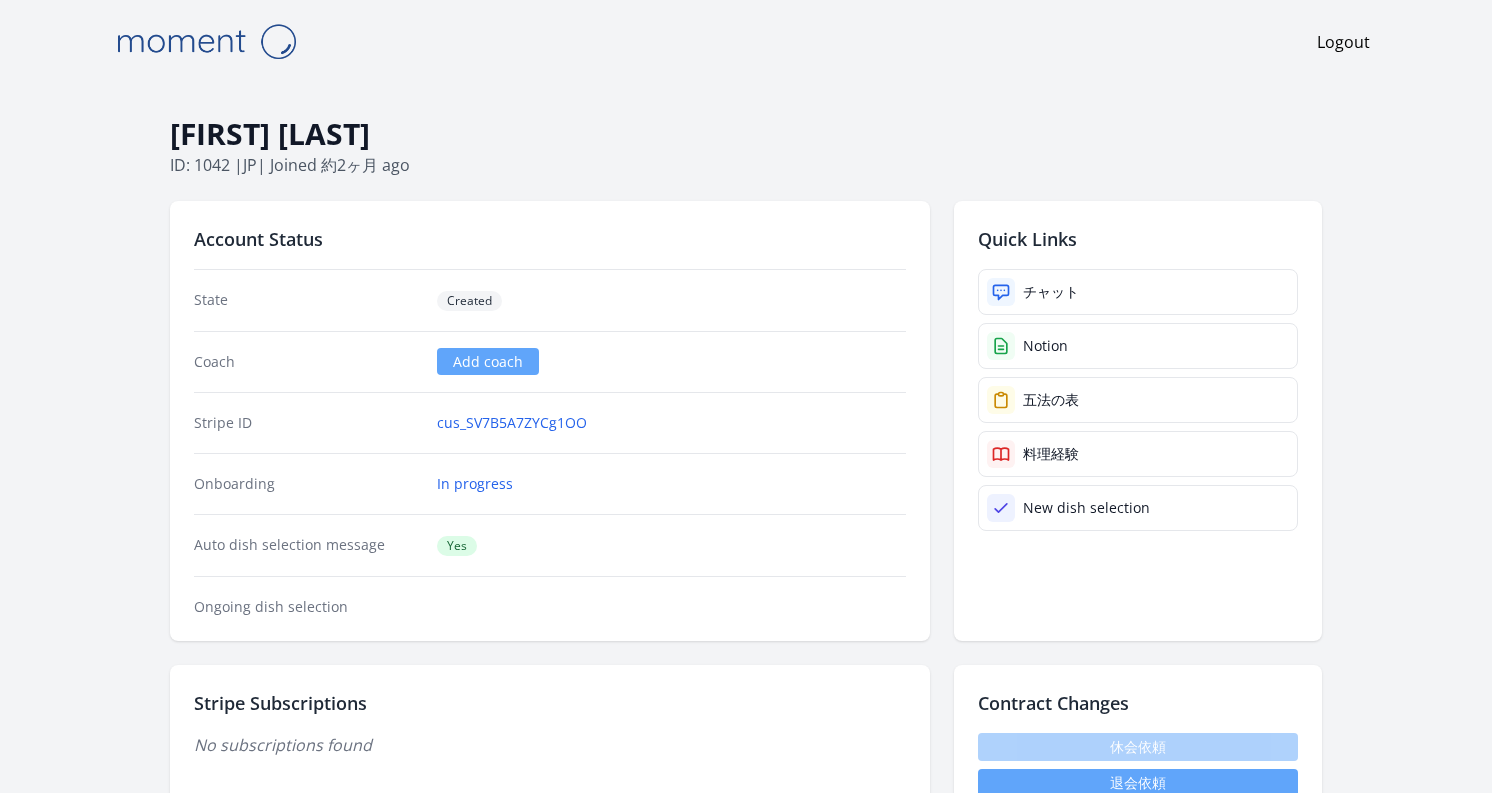 scroll, scrollTop: 68, scrollLeft: 0, axis: vertical 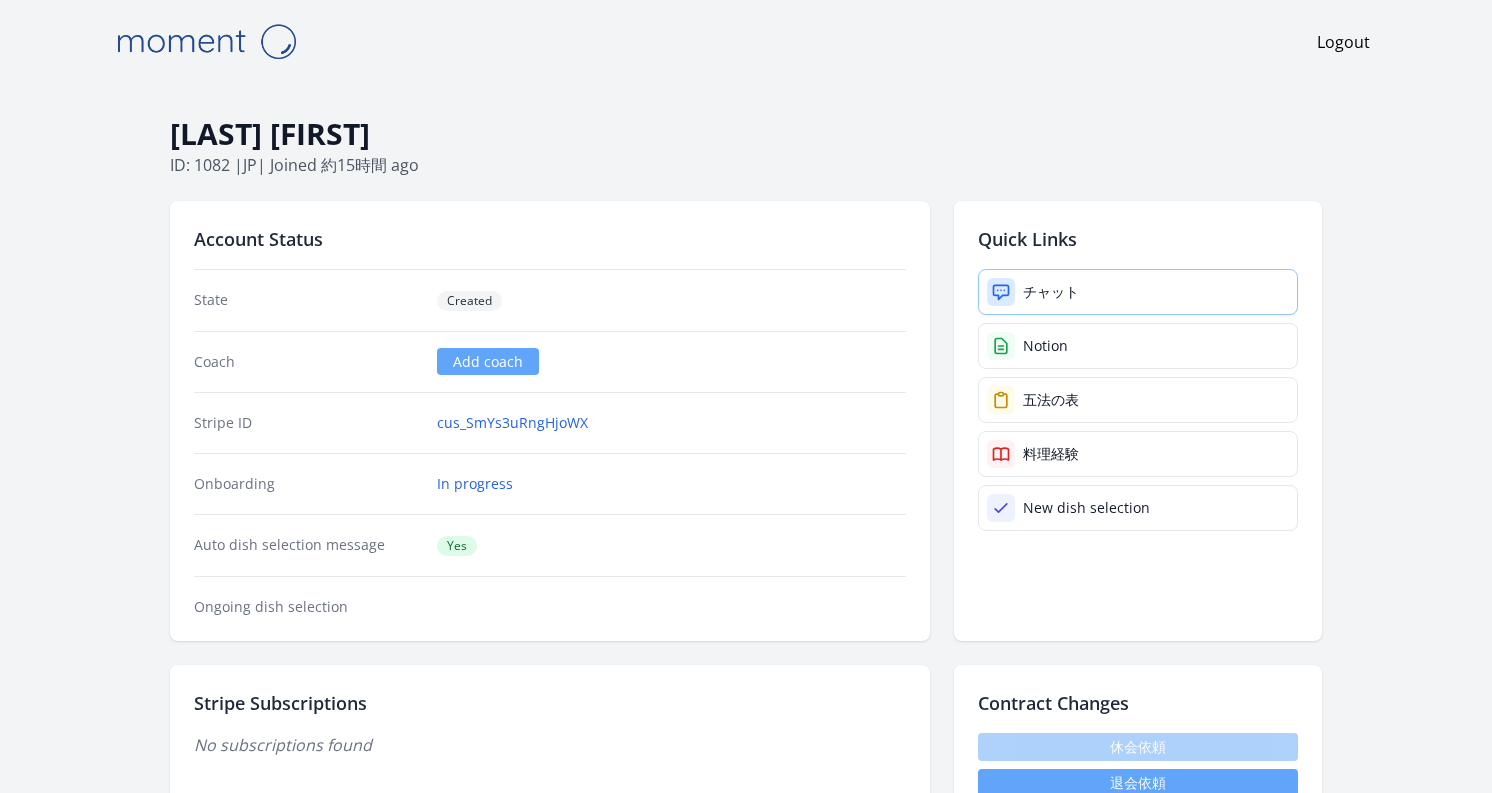 click on "チャット" at bounding box center (1051, 292) 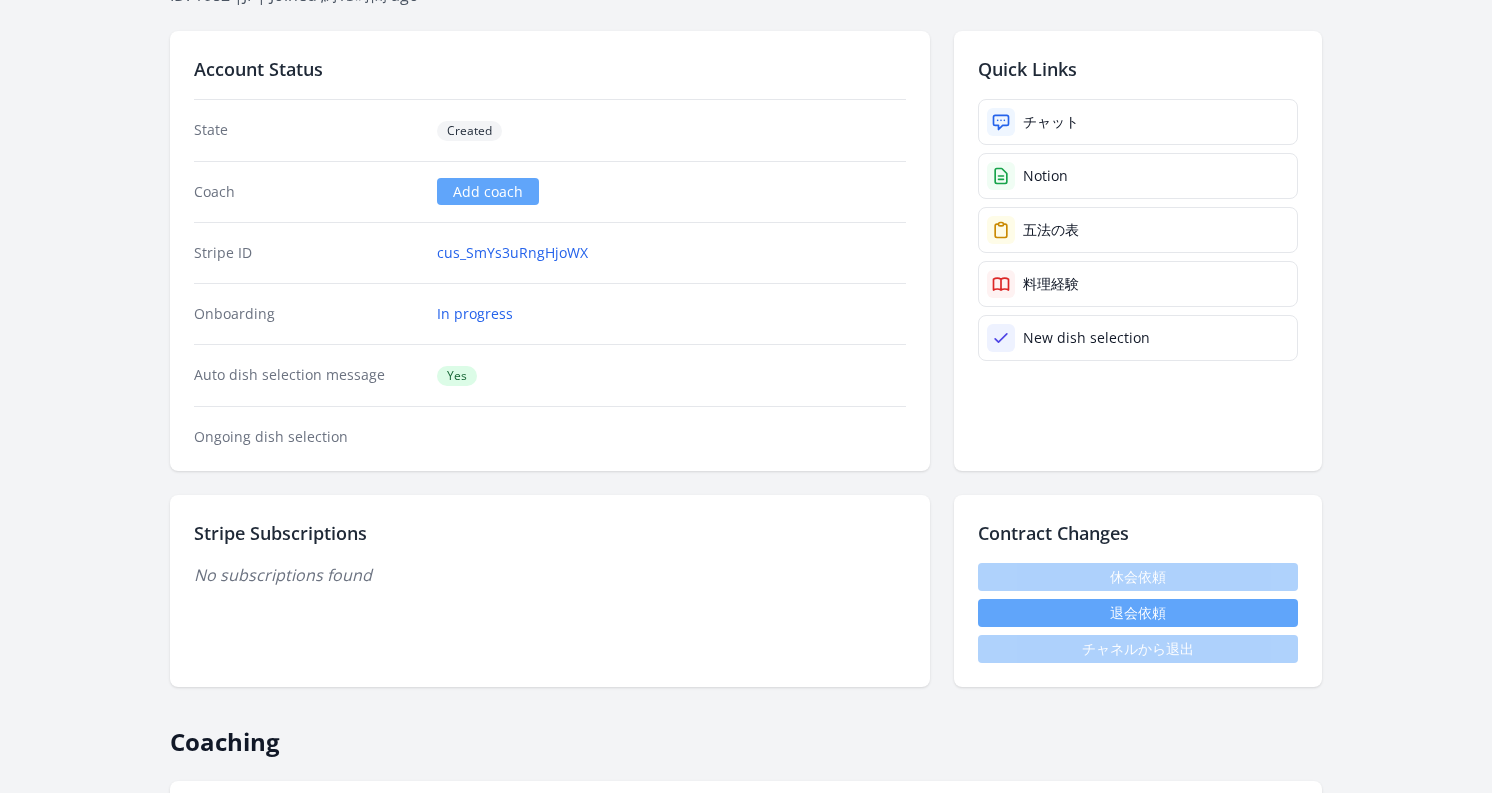scroll, scrollTop: 0, scrollLeft: 0, axis: both 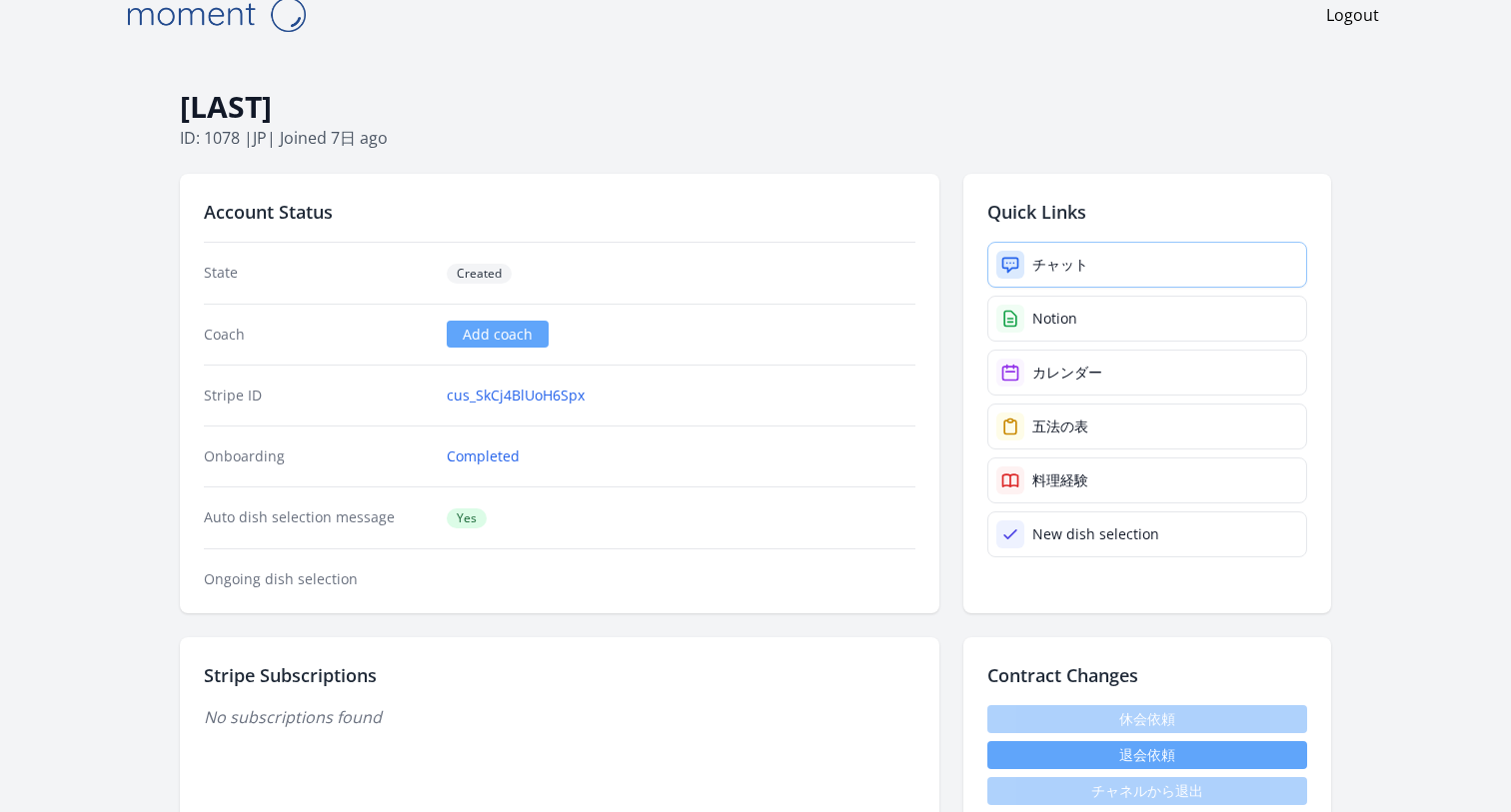 click on "チャット" at bounding box center (1147, 265) 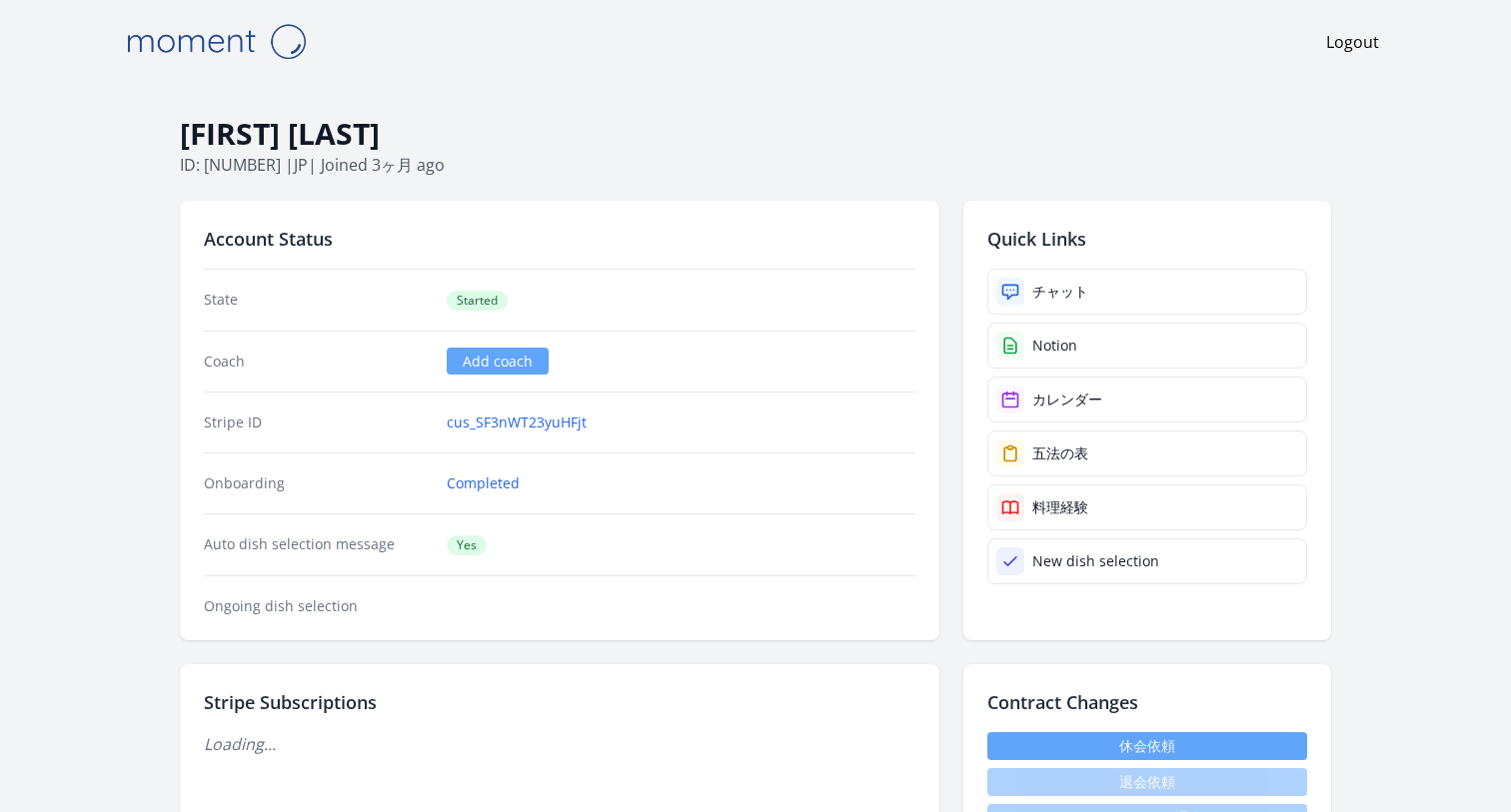 scroll, scrollTop: 0, scrollLeft: 0, axis: both 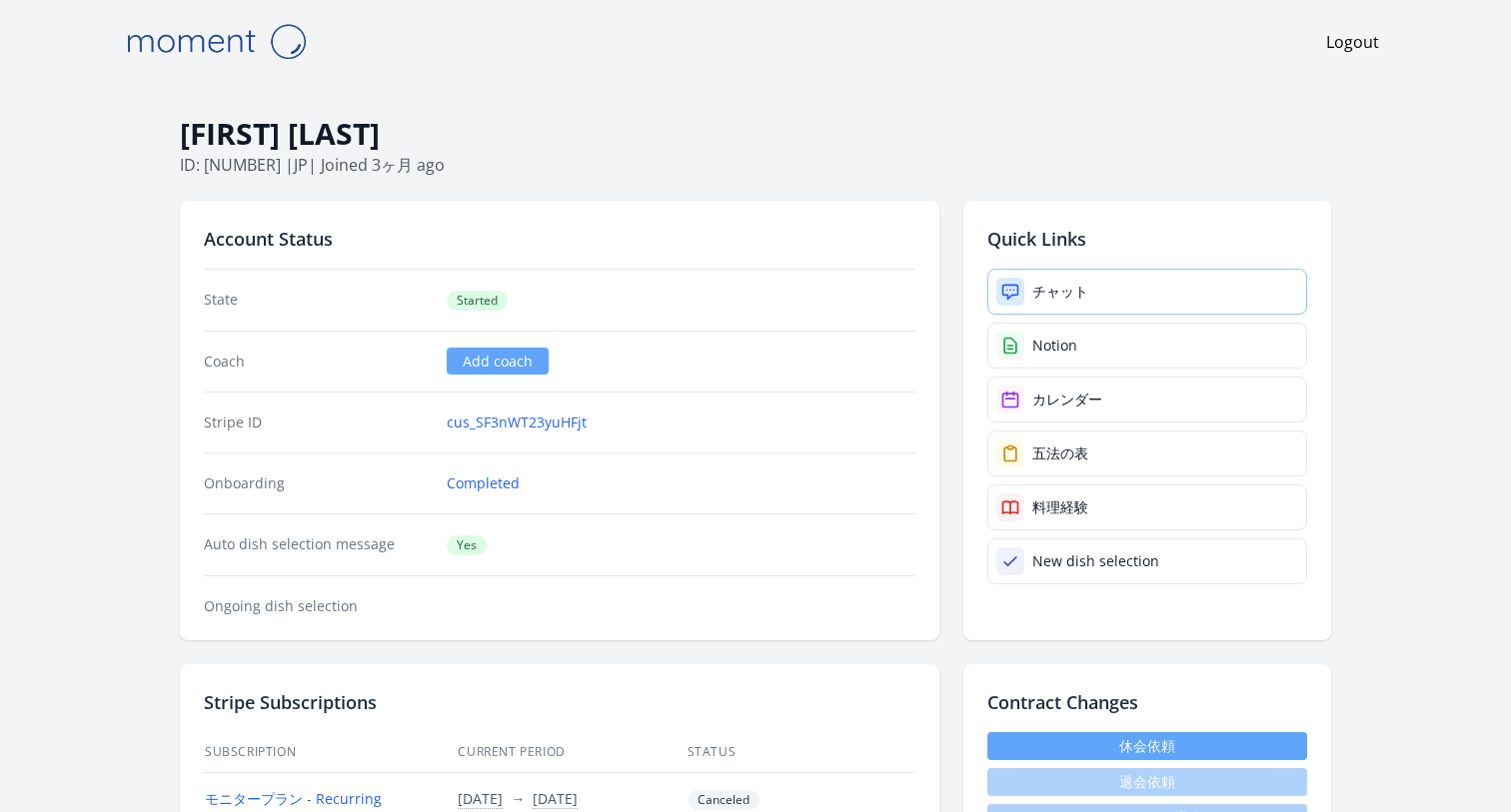 click on "チャット" at bounding box center [1147, 292] 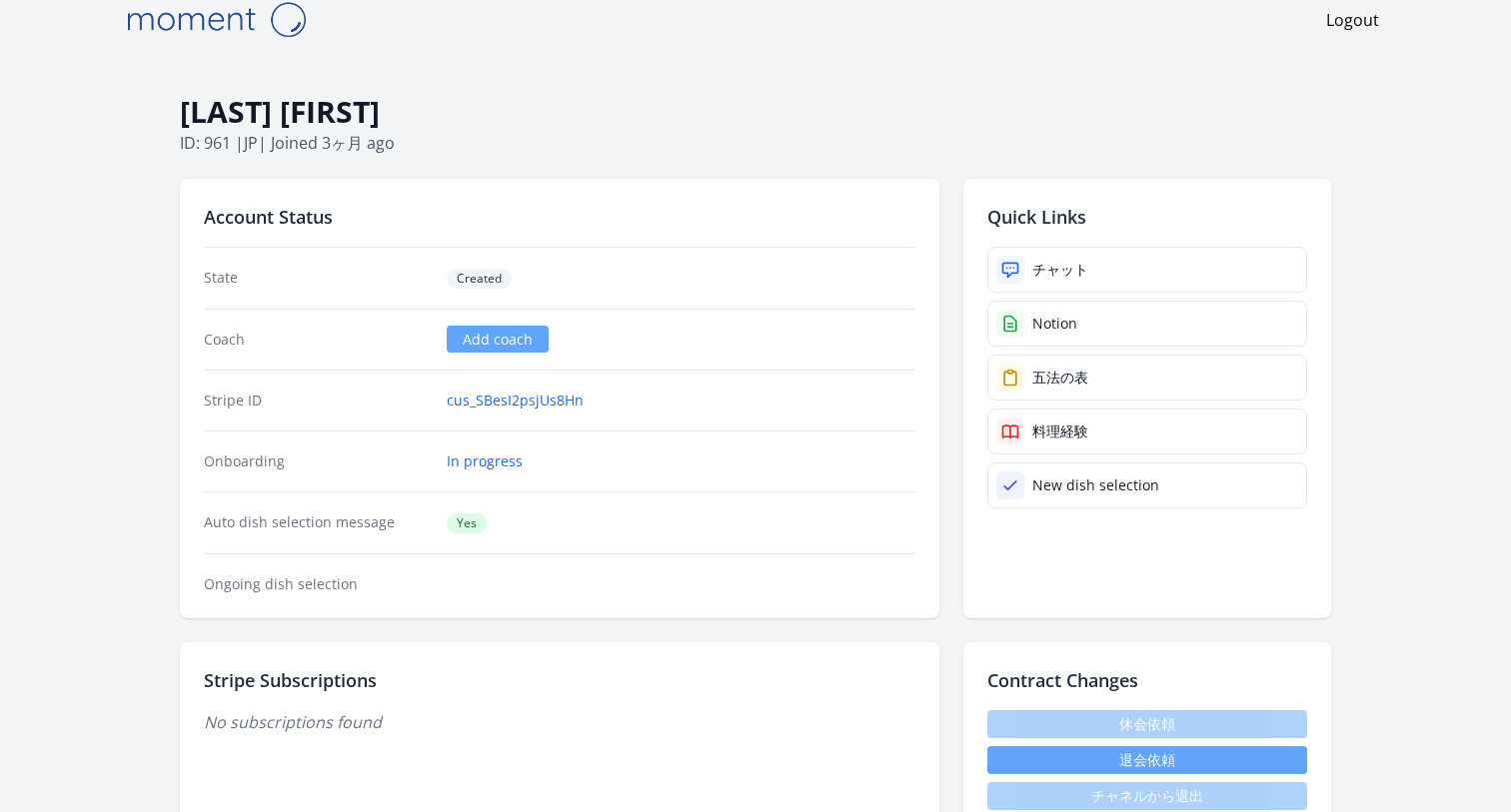 scroll, scrollTop: 25, scrollLeft: 0, axis: vertical 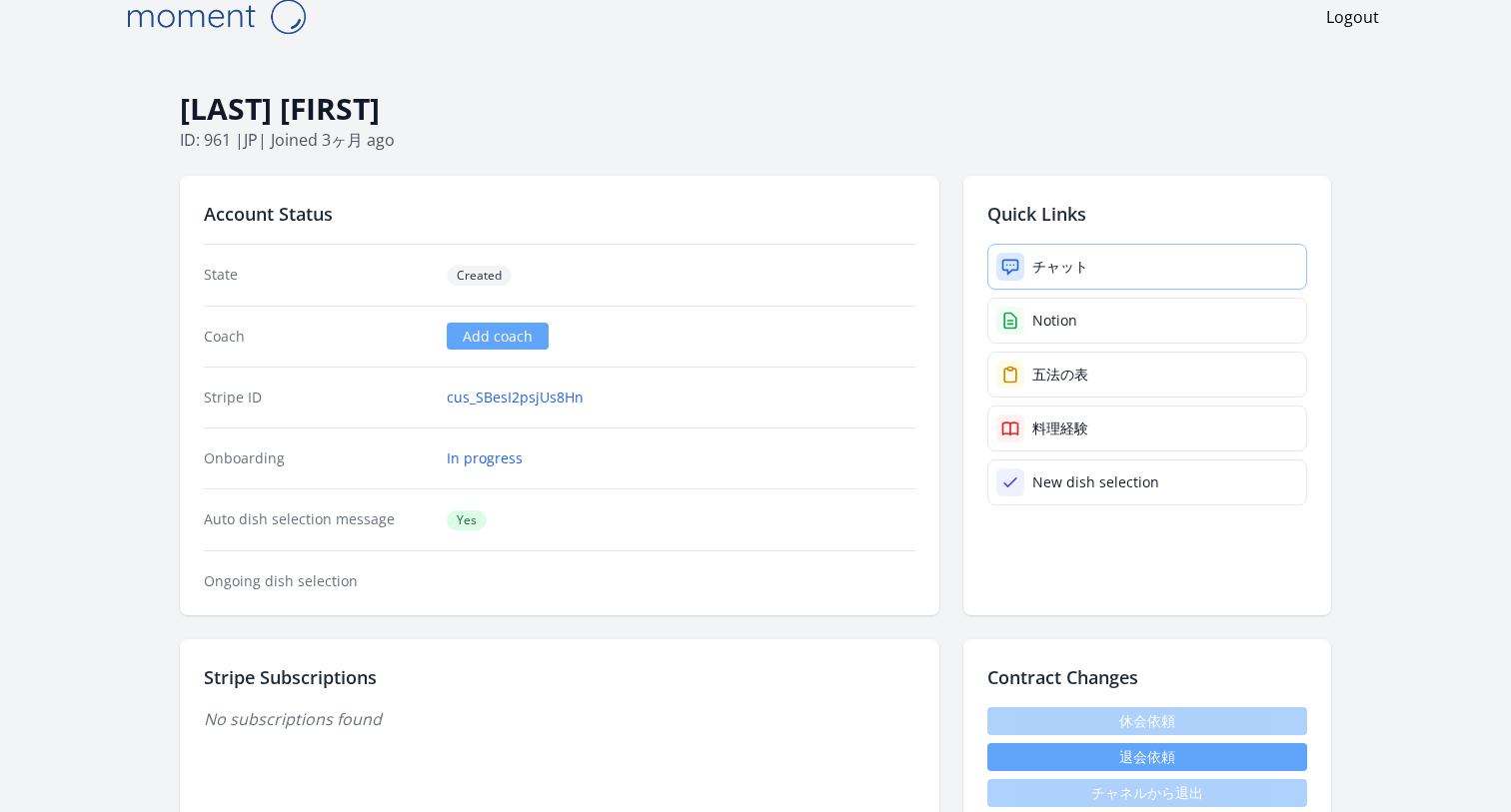 click on "チャット" at bounding box center (1060, 267) 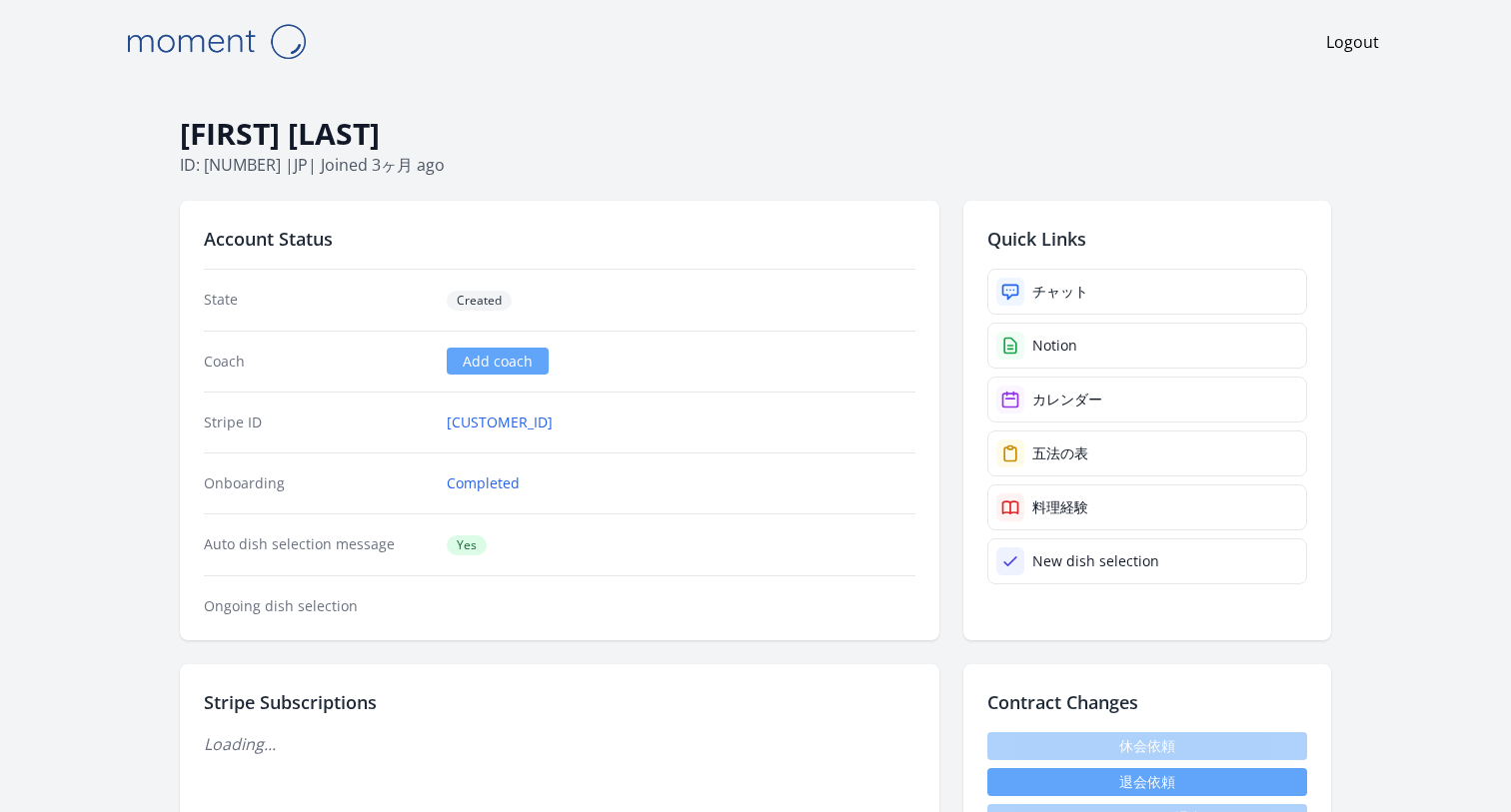 scroll, scrollTop: 0, scrollLeft: 0, axis: both 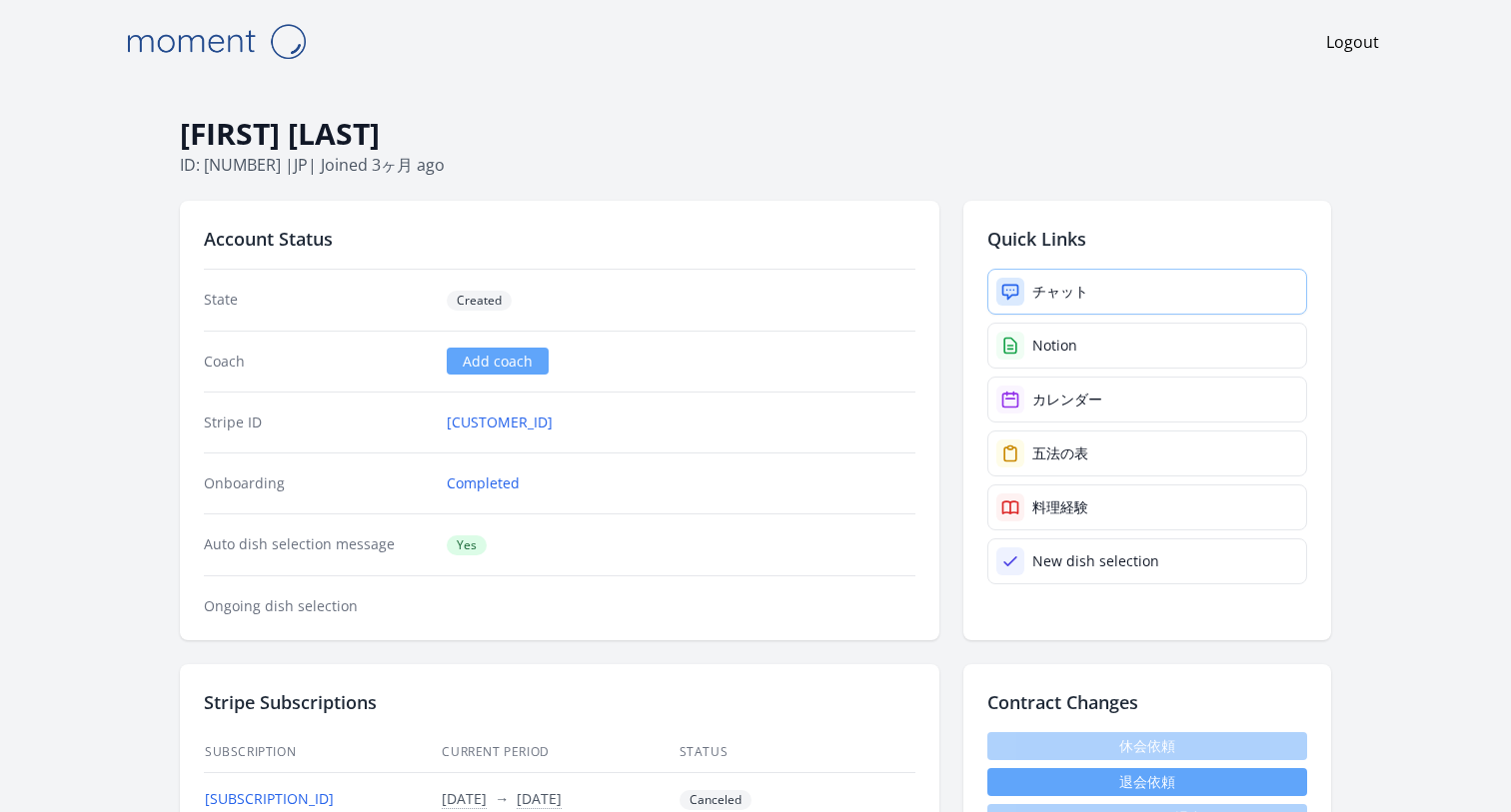 click on "チャット" at bounding box center (1060, 292) 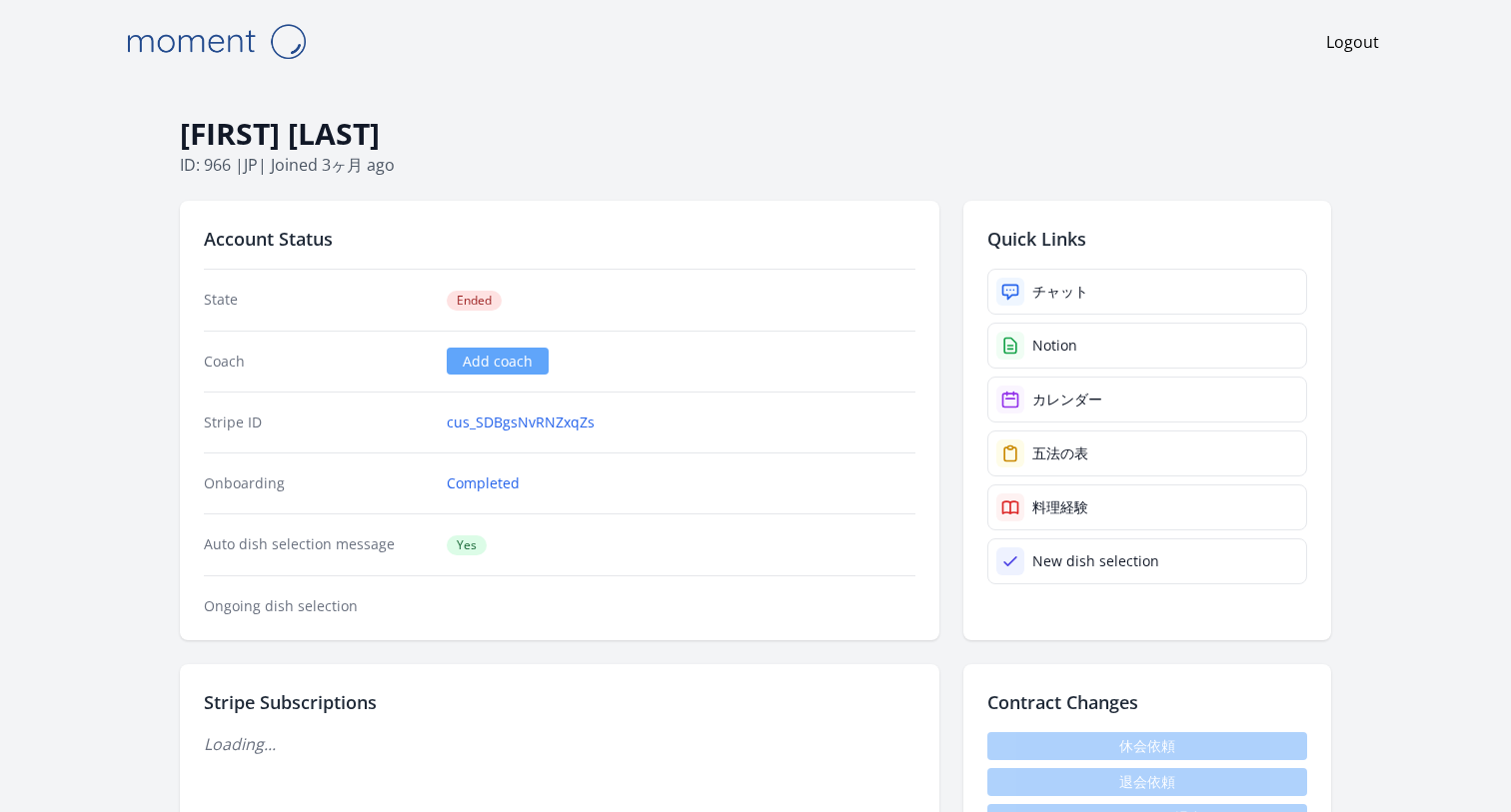 scroll, scrollTop: 0, scrollLeft: 0, axis: both 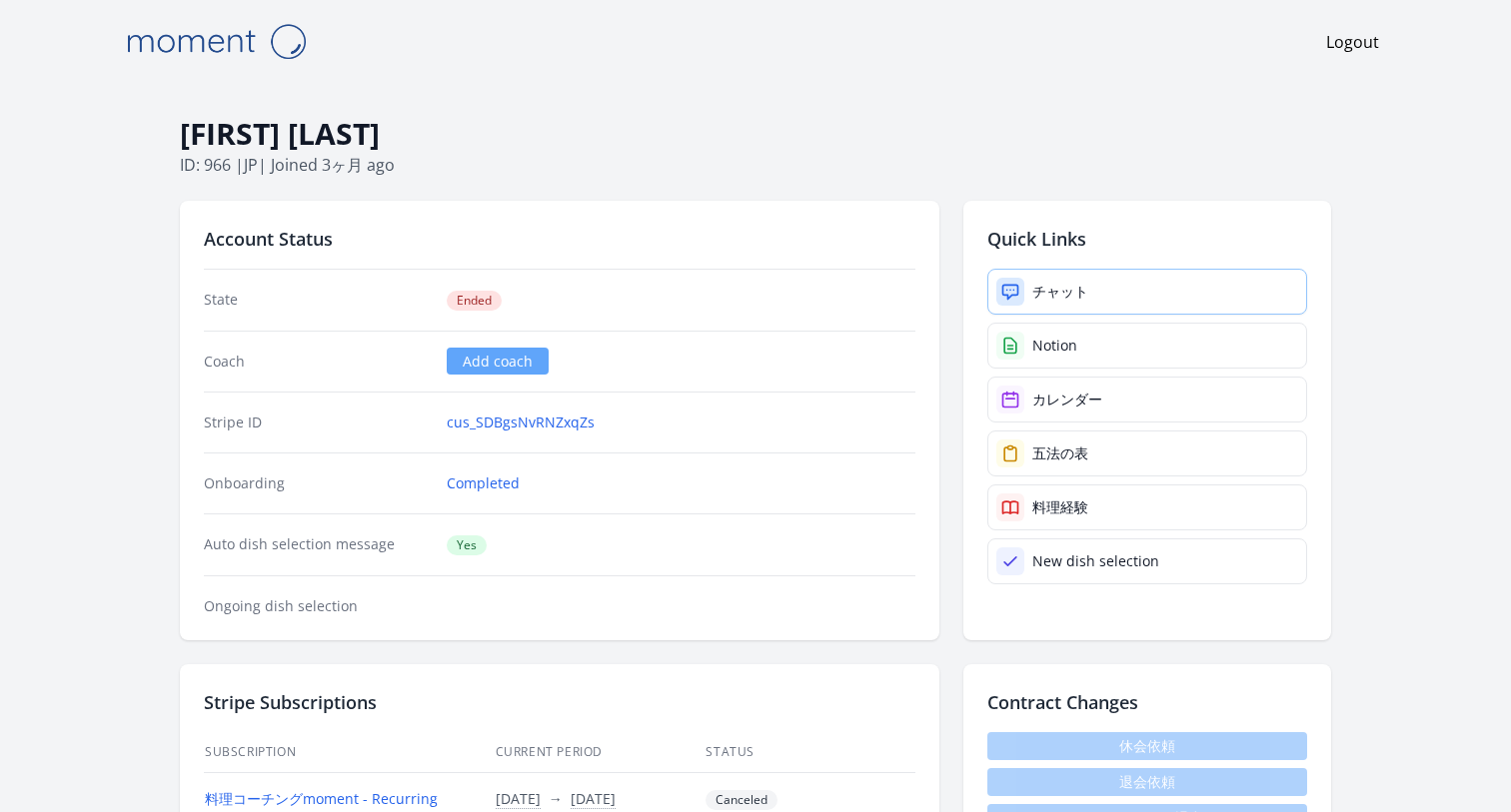 click on "チャット" at bounding box center (1060, 292) 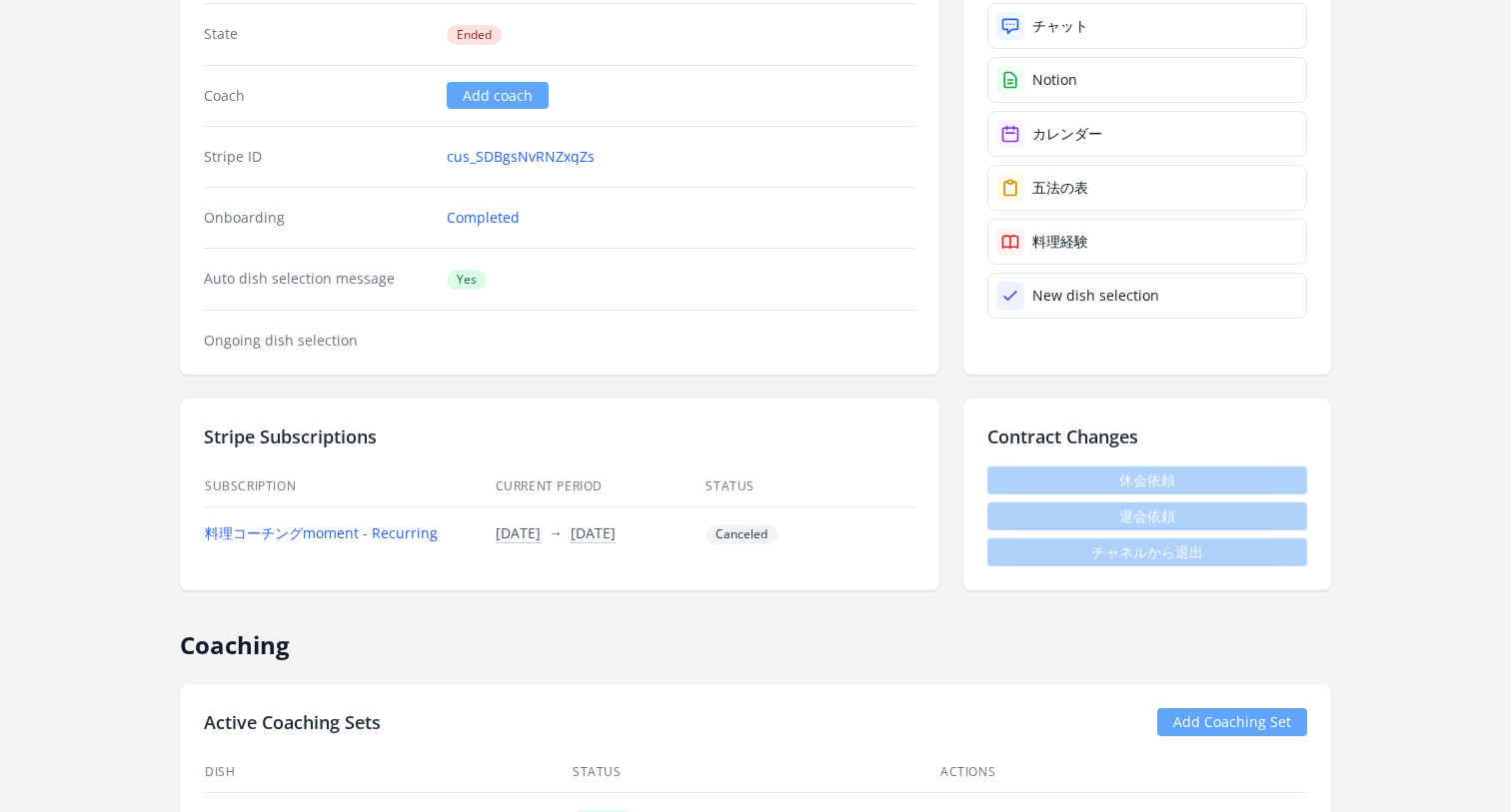 scroll, scrollTop: 0, scrollLeft: 0, axis: both 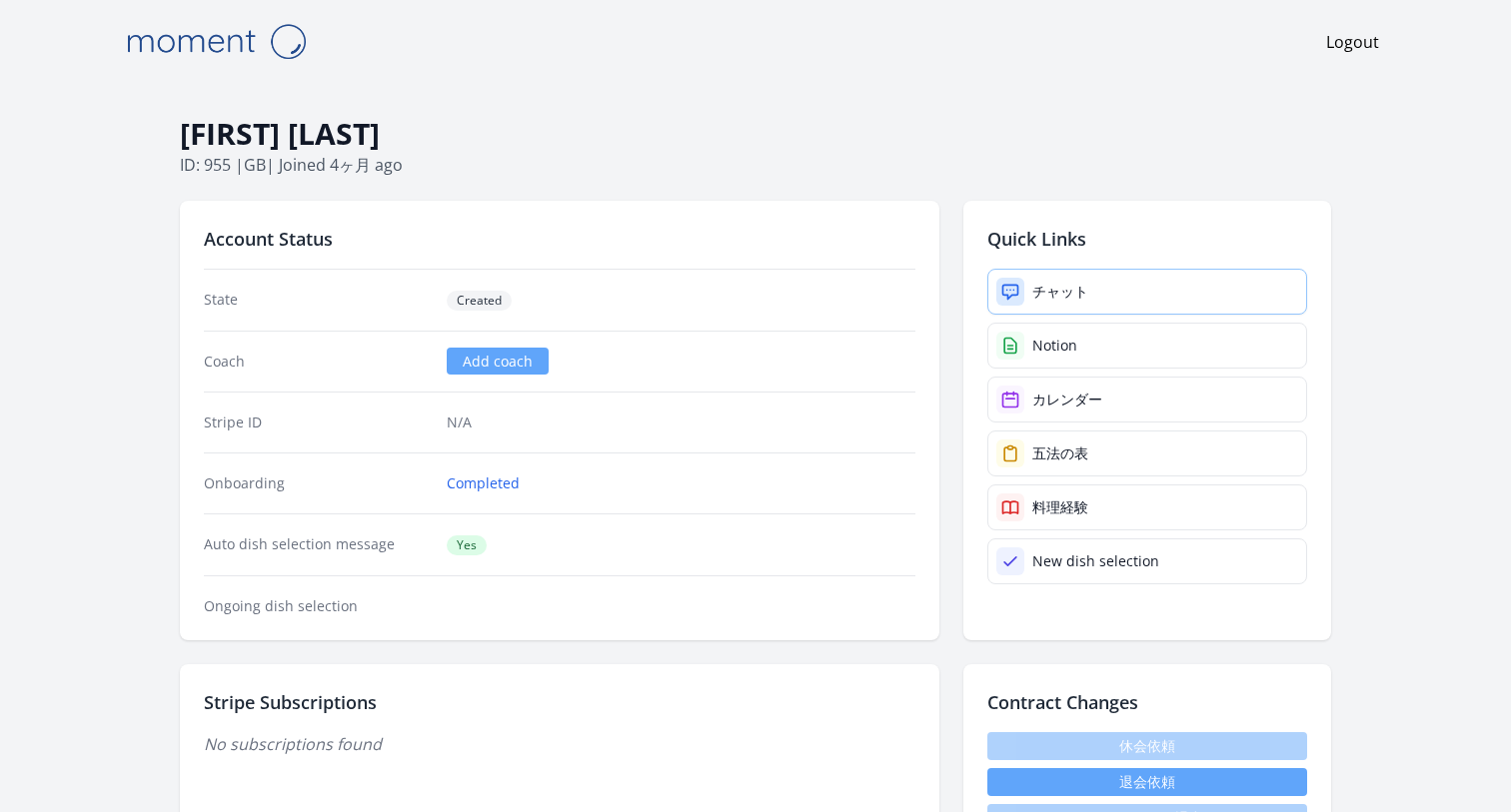 click on "チャット" at bounding box center [1147, 292] 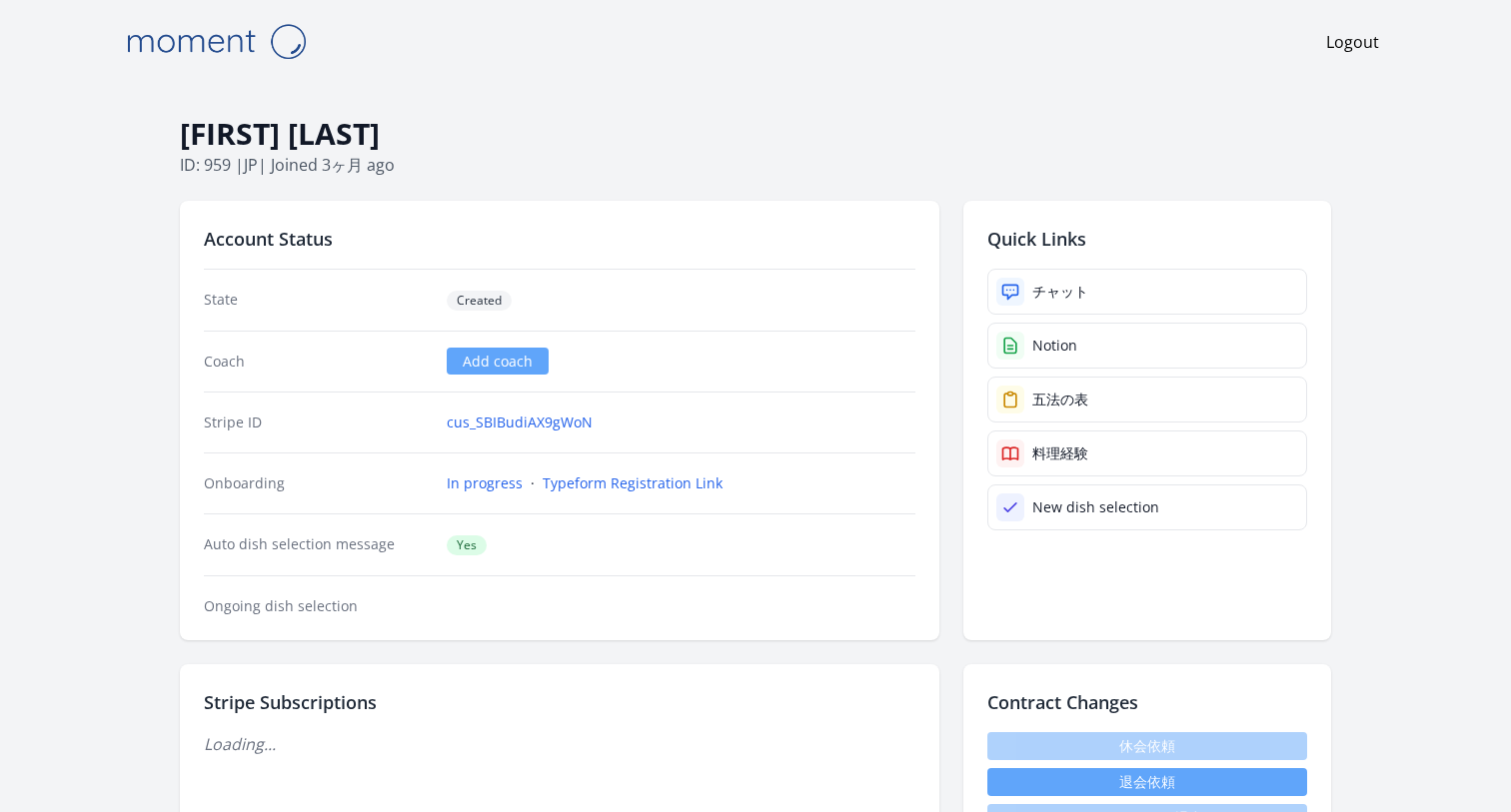 scroll, scrollTop: 0, scrollLeft: 0, axis: both 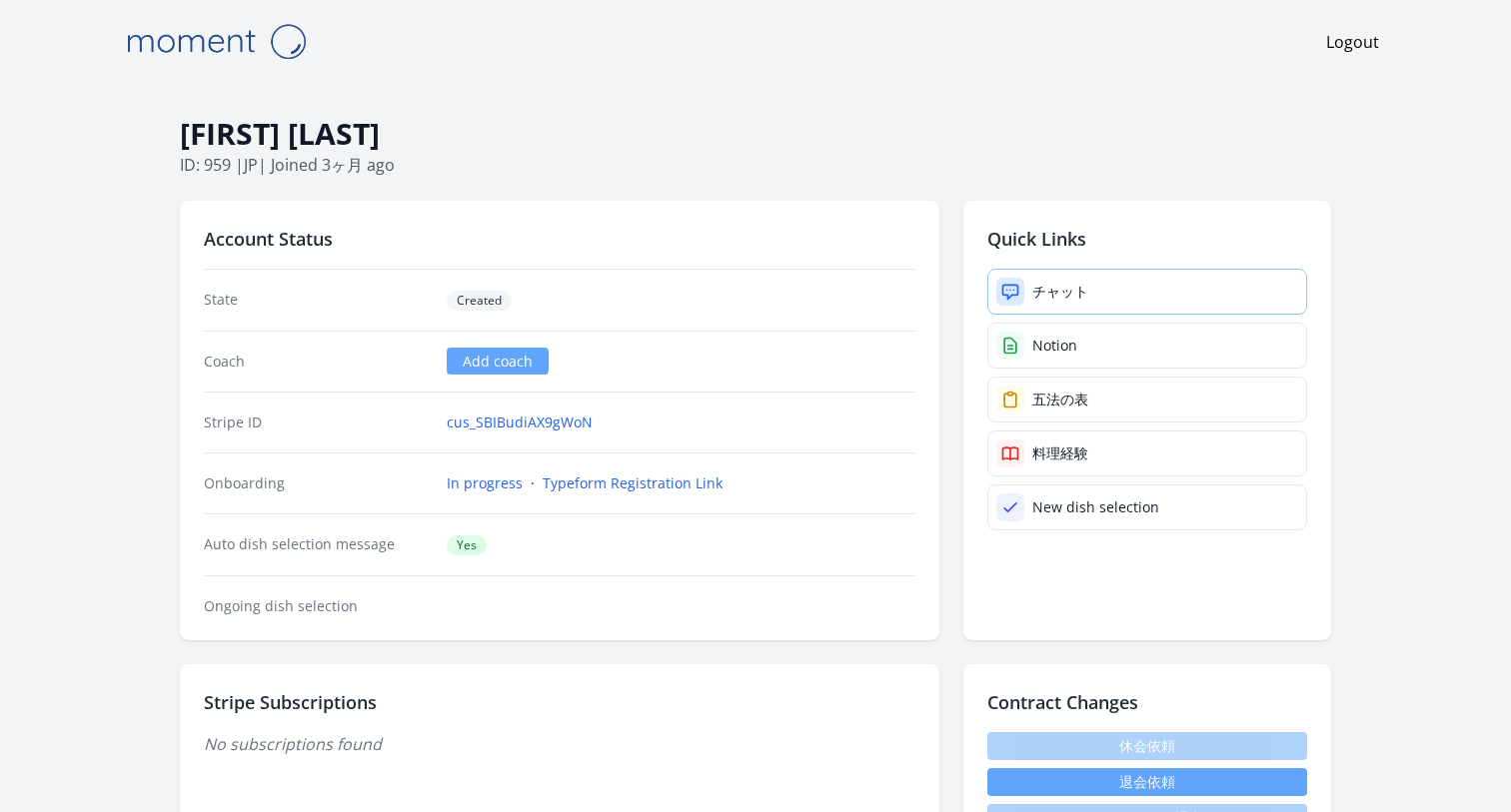 click on "チャット" at bounding box center (1147, 292) 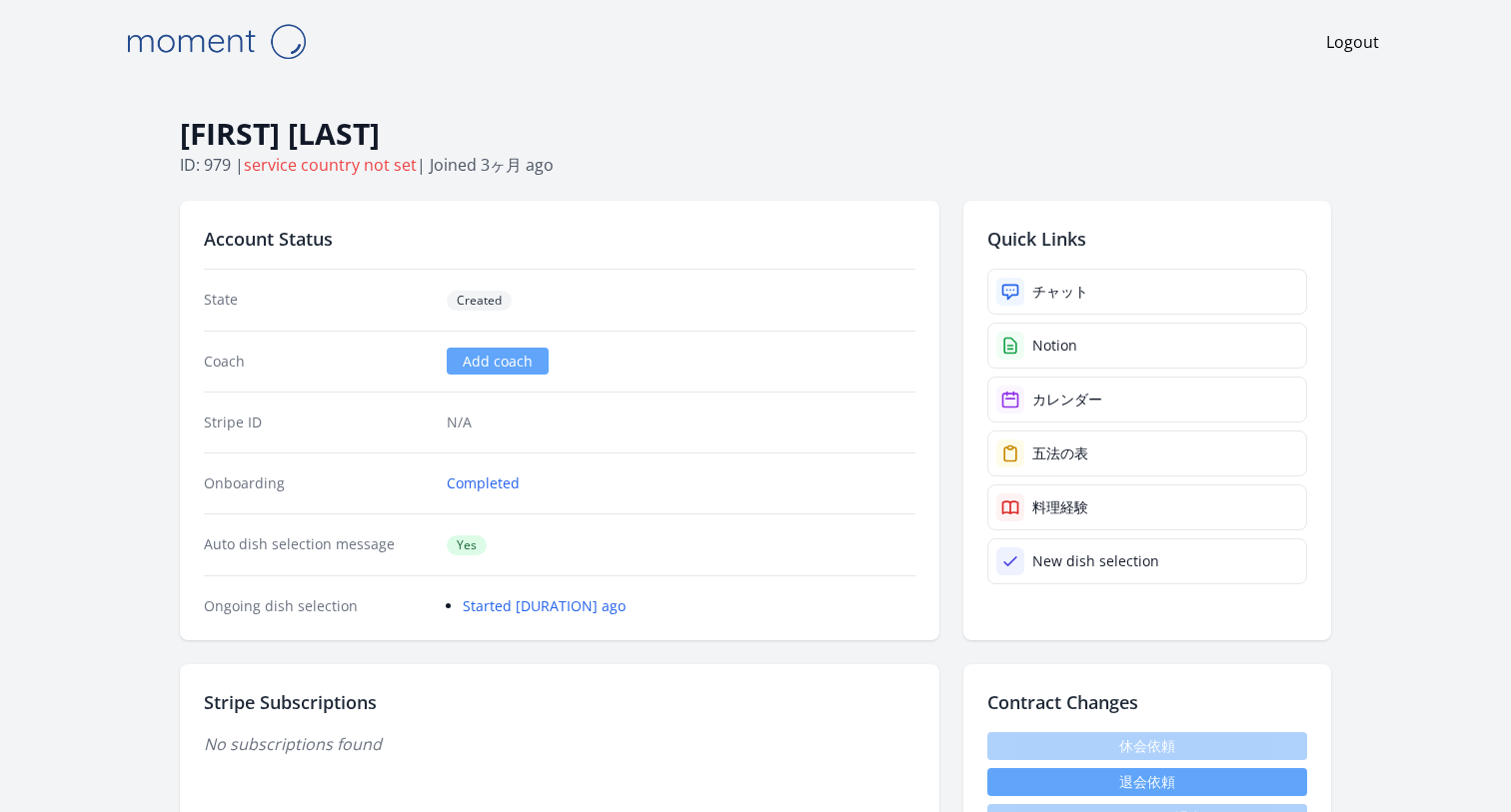 scroll, scrollTop: 0, scrollLeft: 0, axis: both 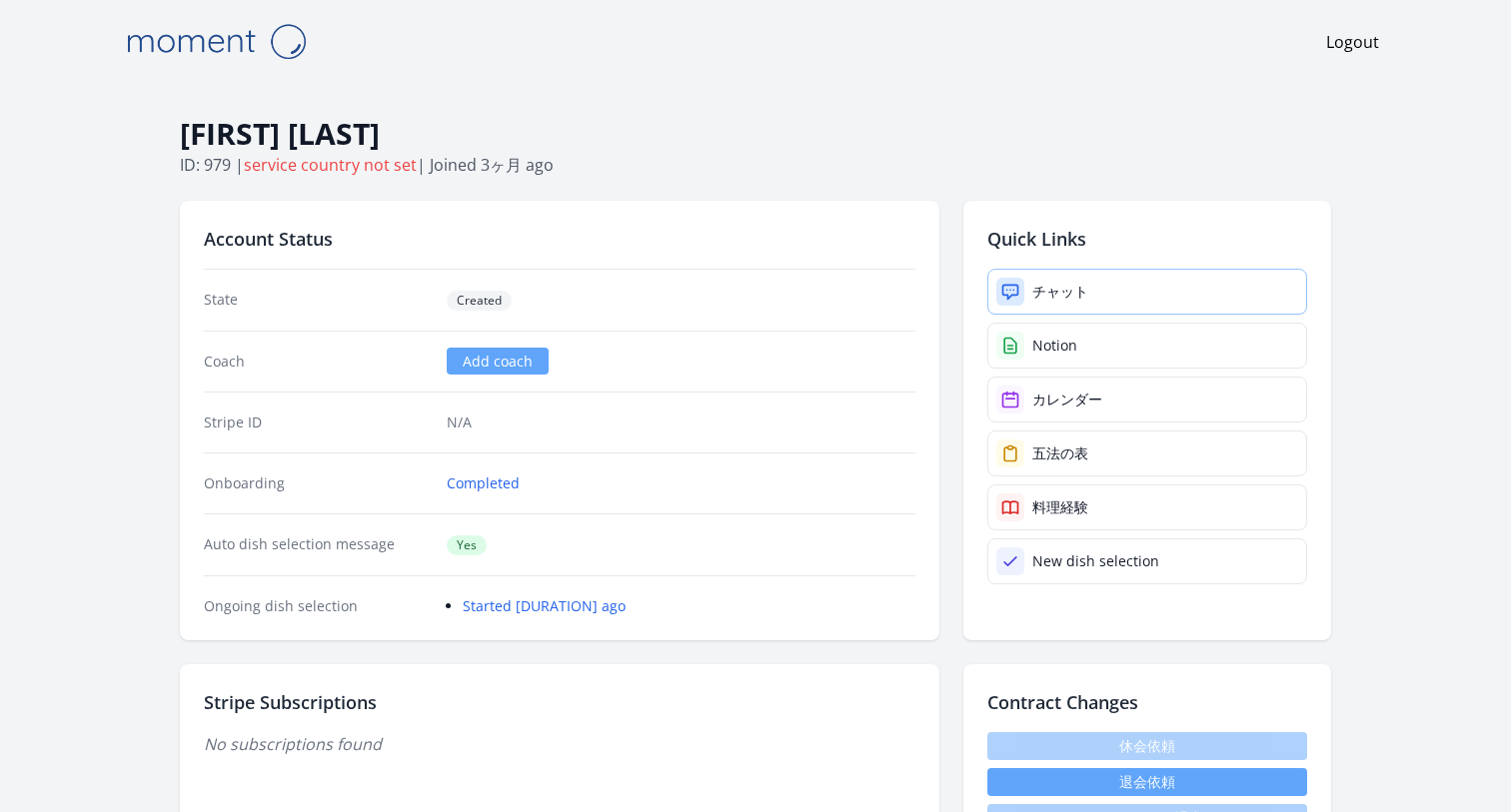 click on "チャット" at bounding box center [1060, 292] 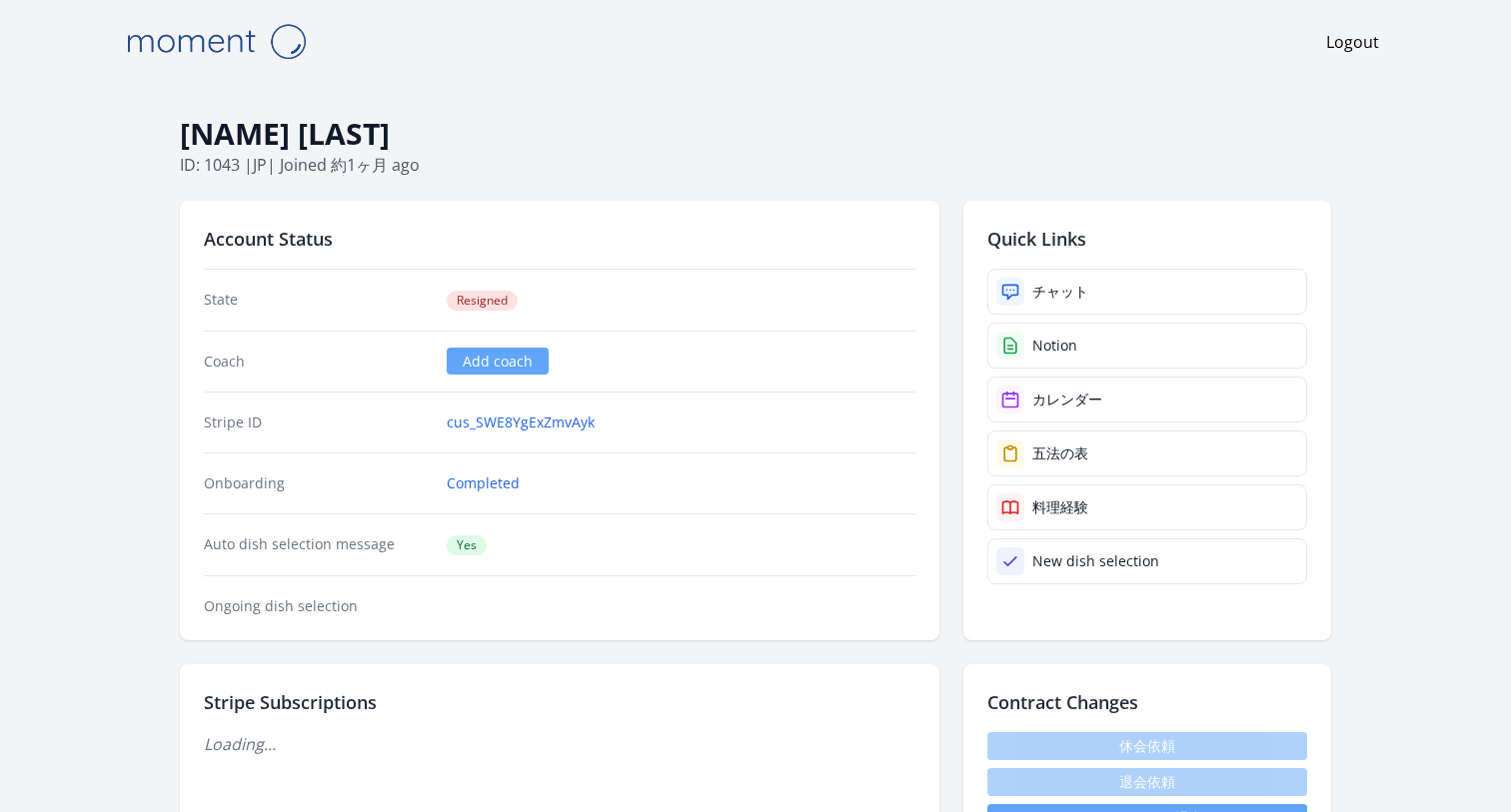 scroll, scrollTop: 0, scrollLeft: 0, axis: both 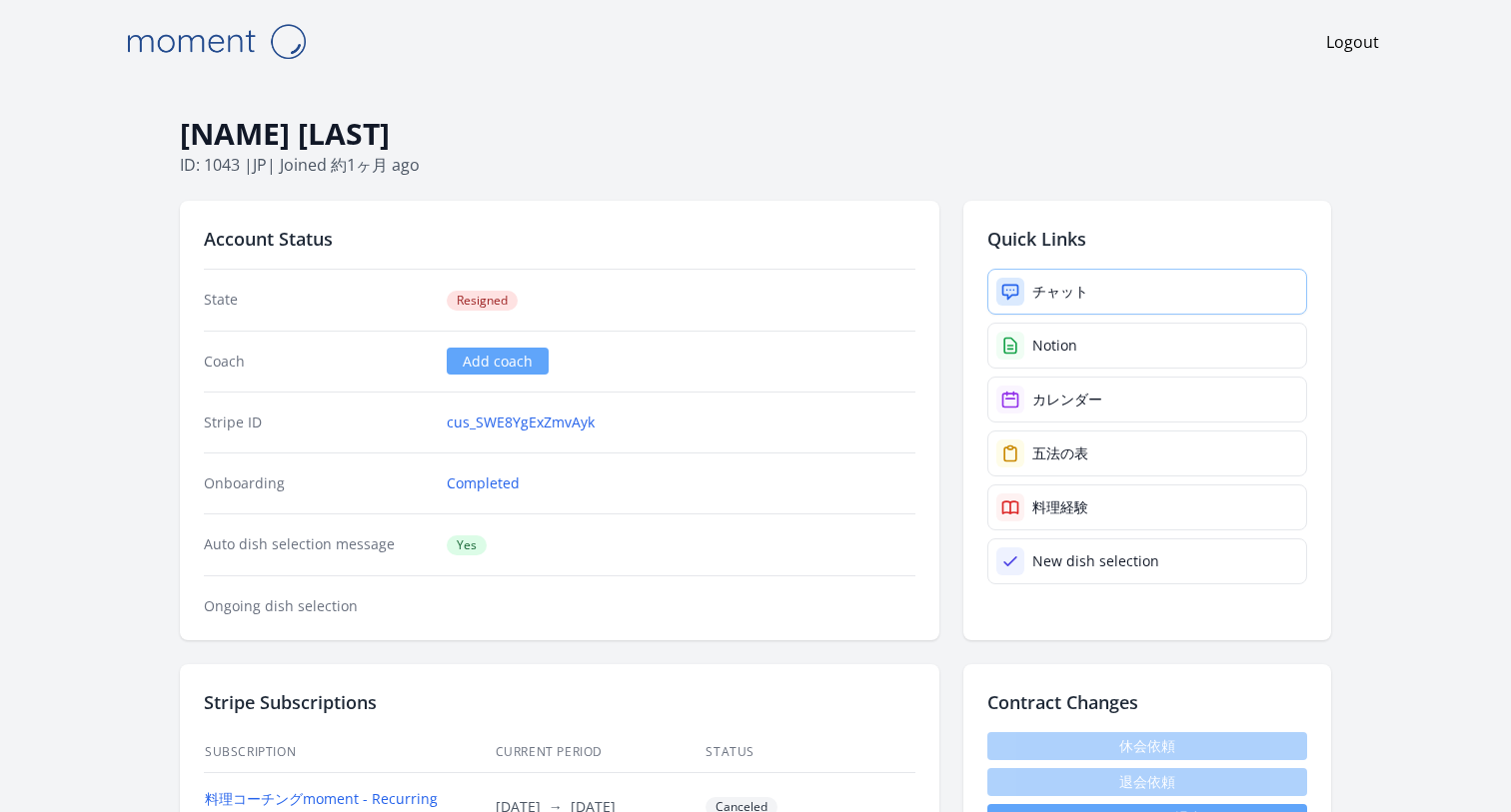click on "チャット" at bounding box center [1147, 292] 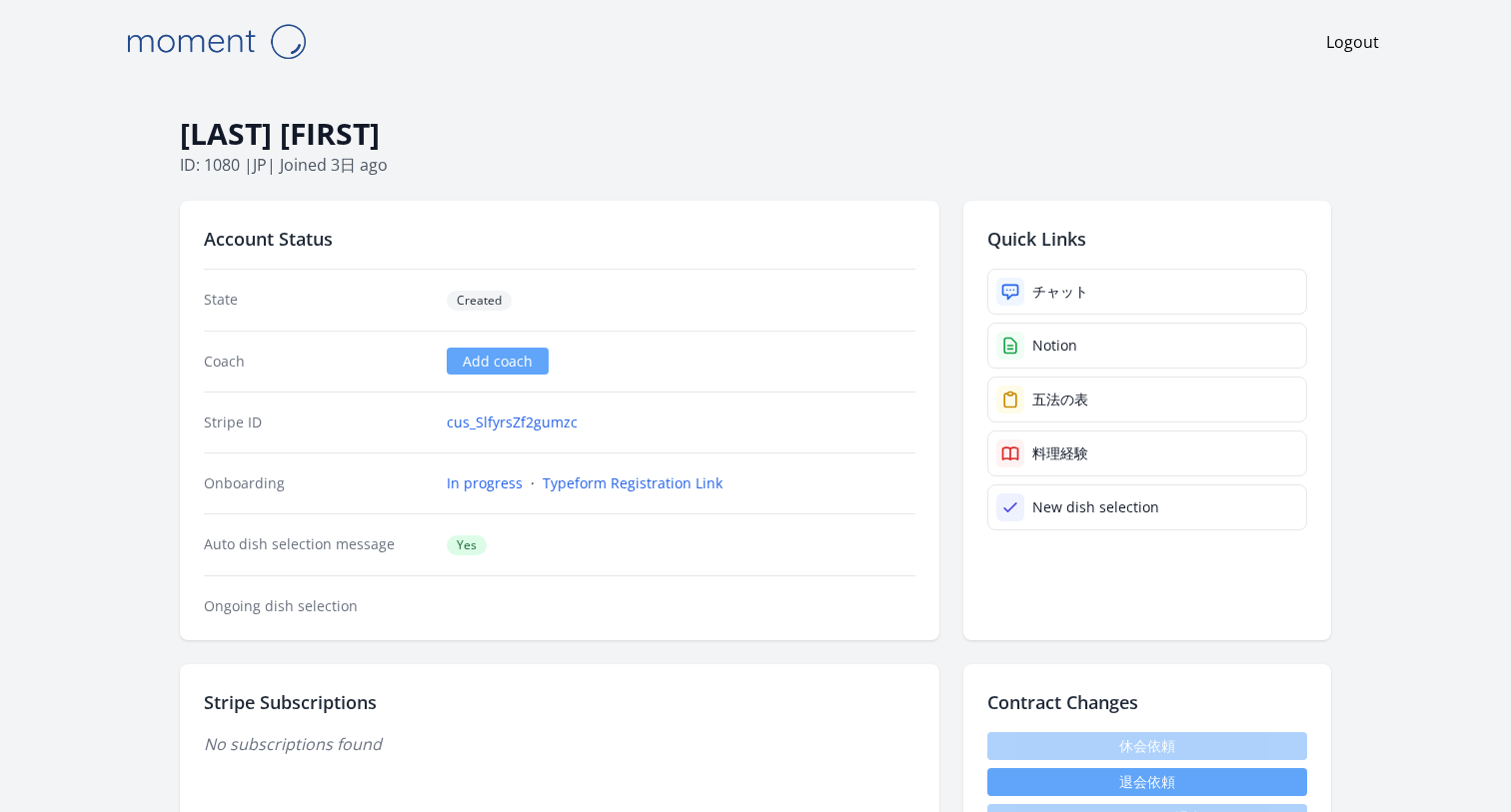 scroll, scrollTop: 363, scrollLeft: 0, axis: vertical 